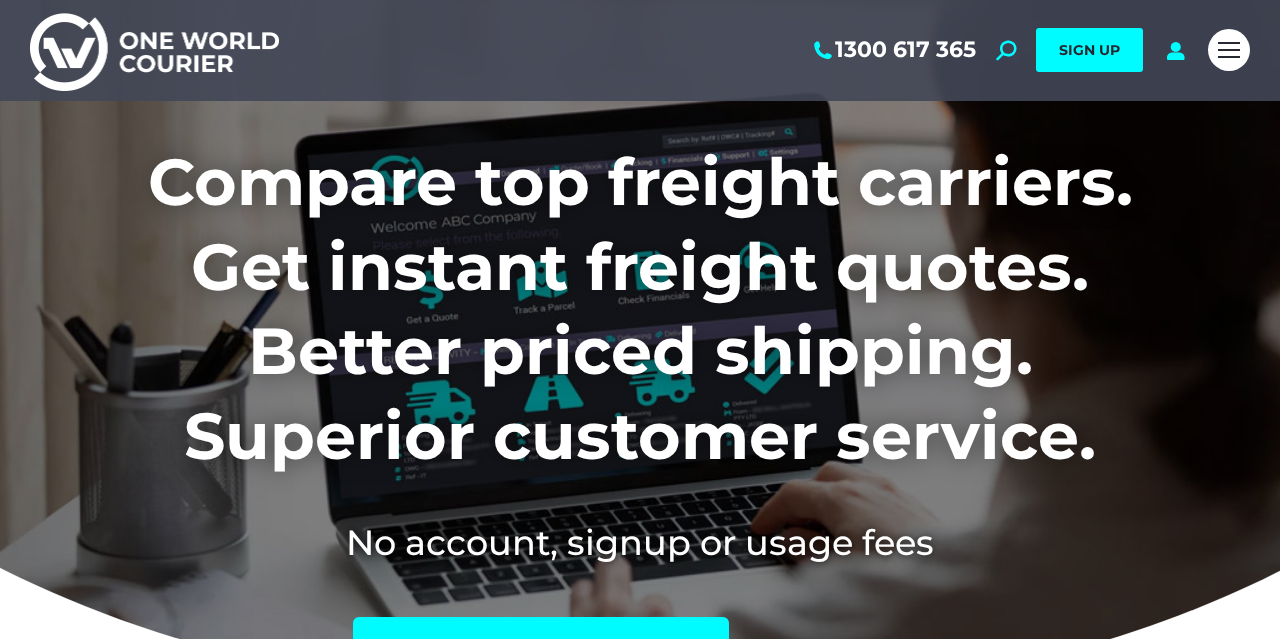 scroll, scrollTop: 0, scrollLeft: 0, axis: both 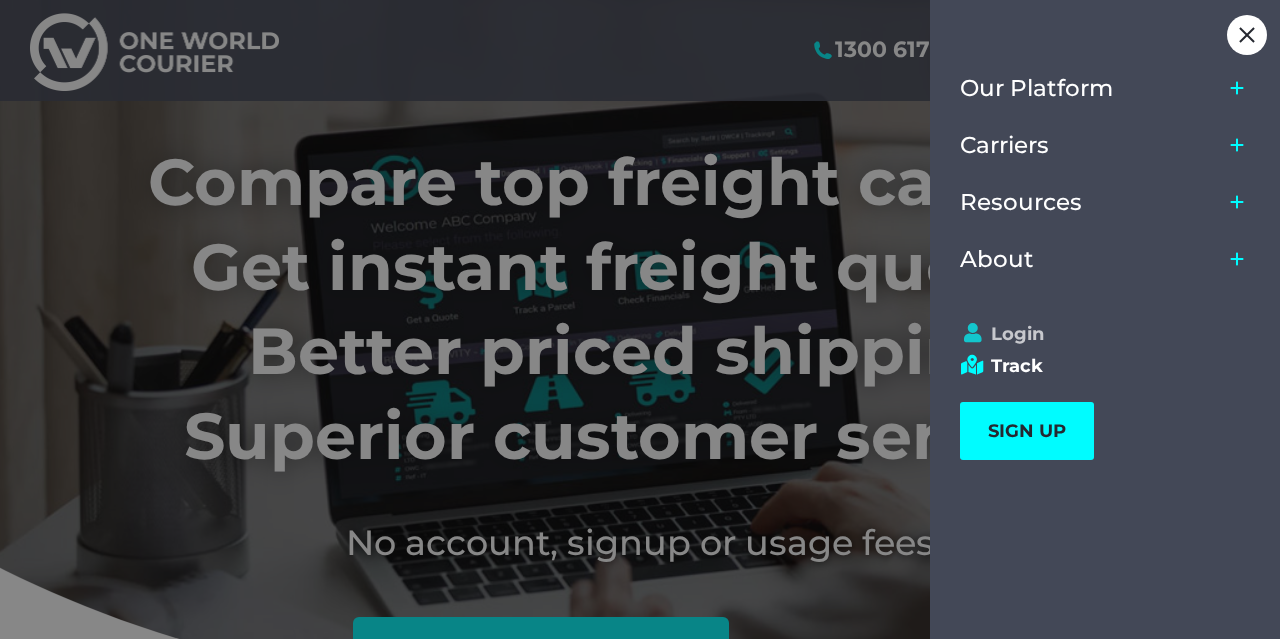 click on "Login" at bounding box center [1096, 334] 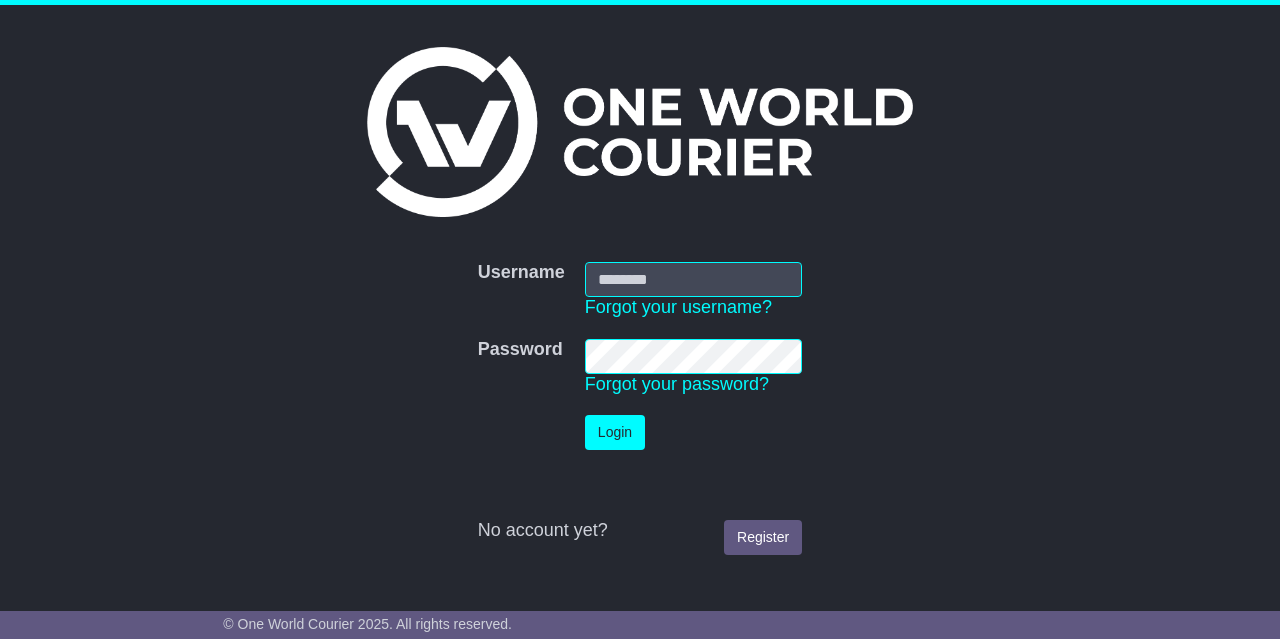 scroll, scrollTop: 0, scrollLeft: 0, axis: both 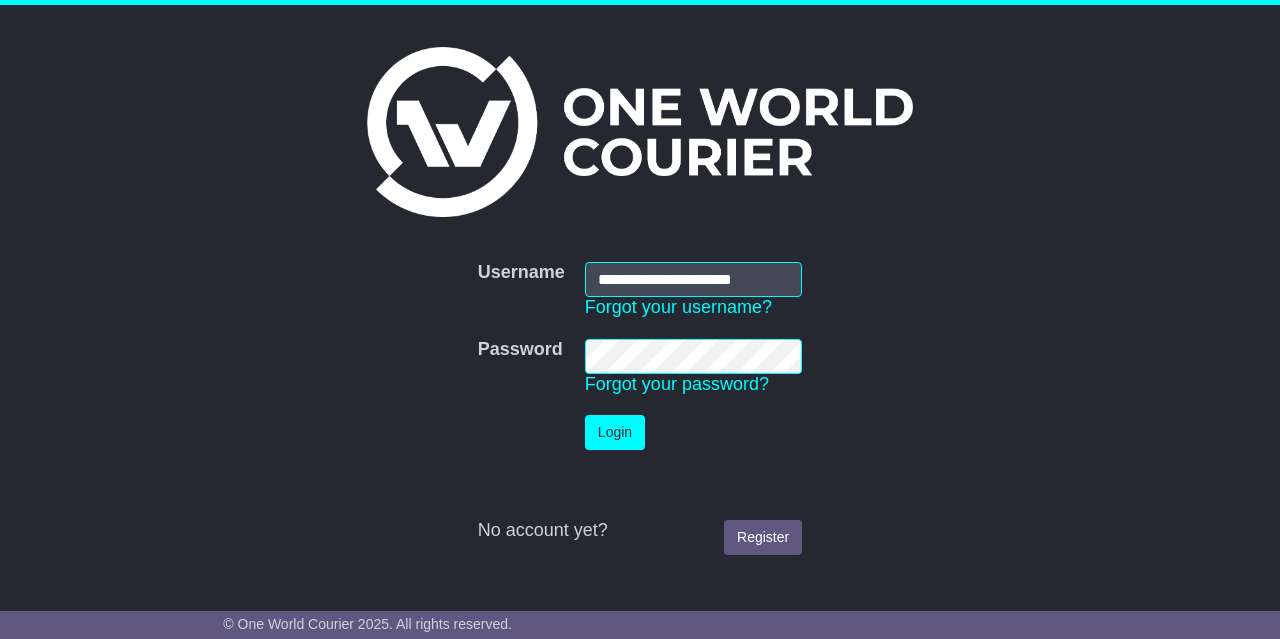 type on "**********" 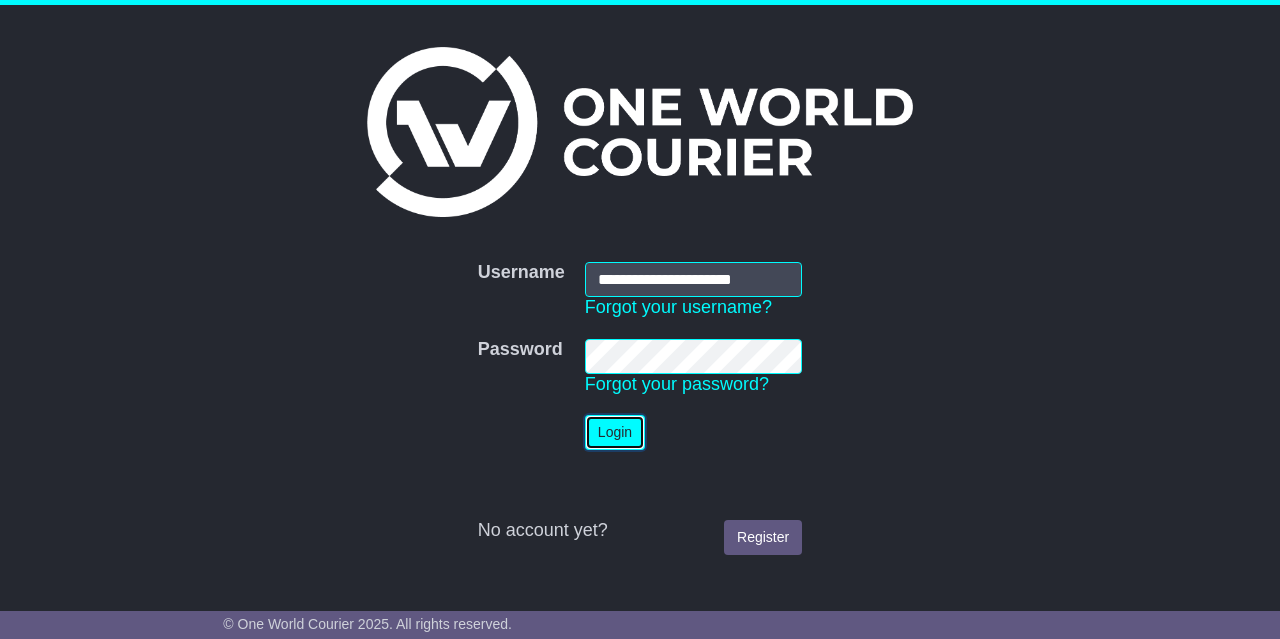 click on "Login" at bounding box center (615, 432) 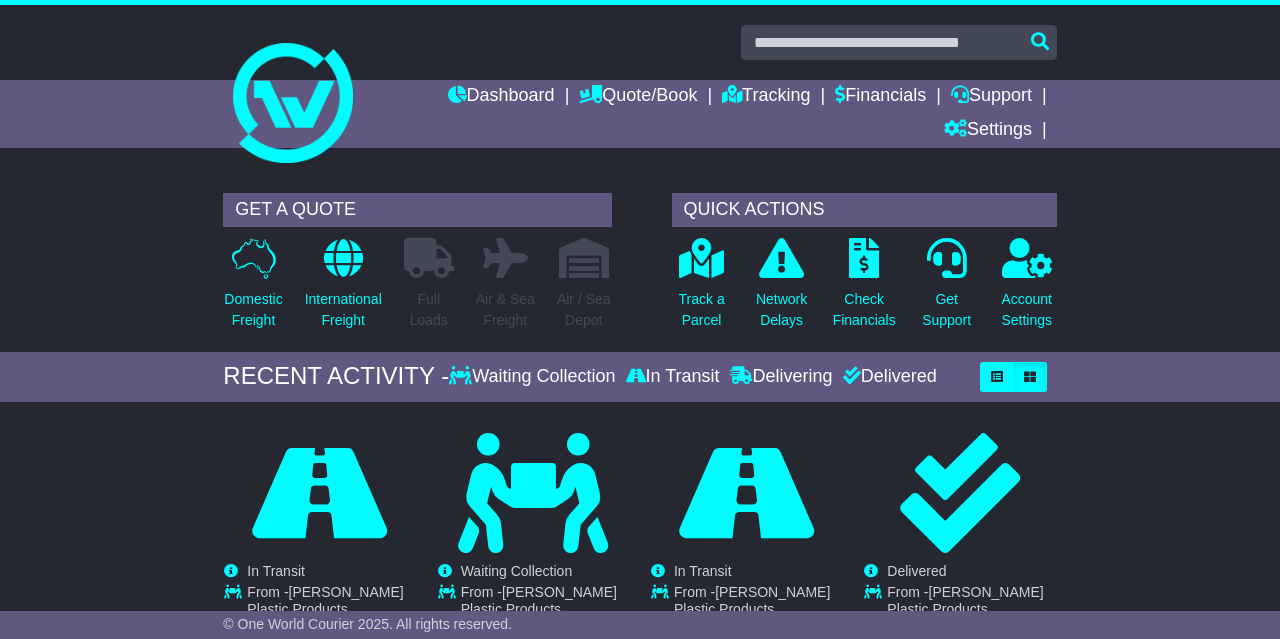 scroll, scrollTop: 0, scrollLeft: 0, axis: both 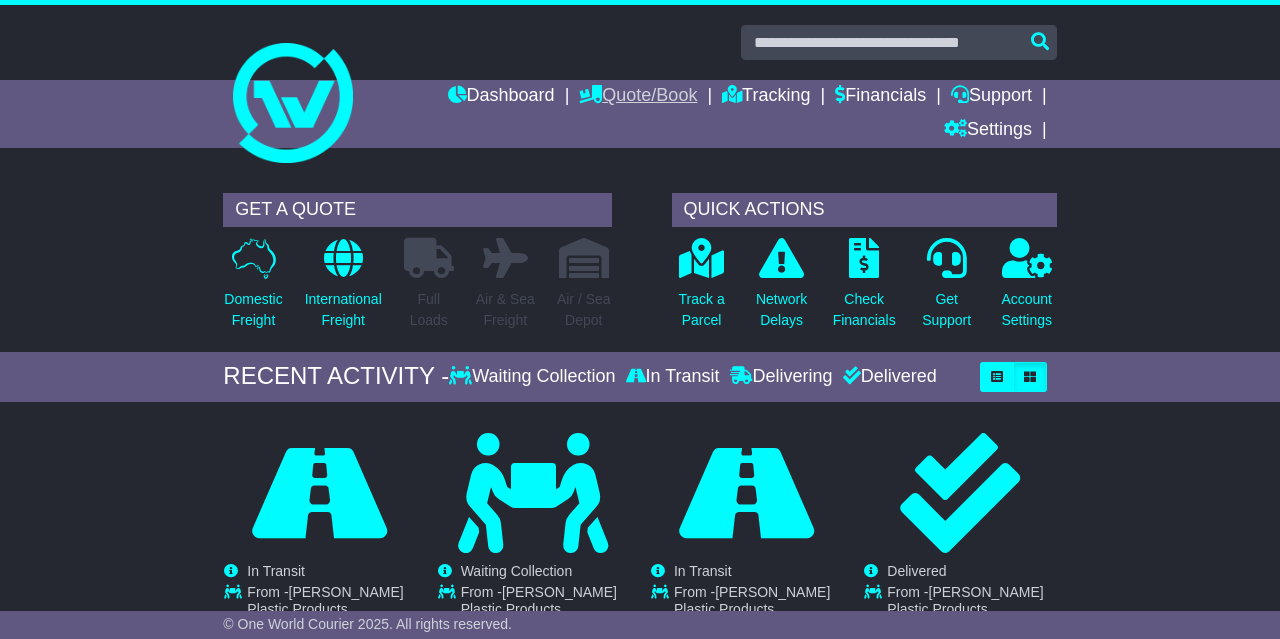 click on "Quote/Book" at bounding box center [638, 97] 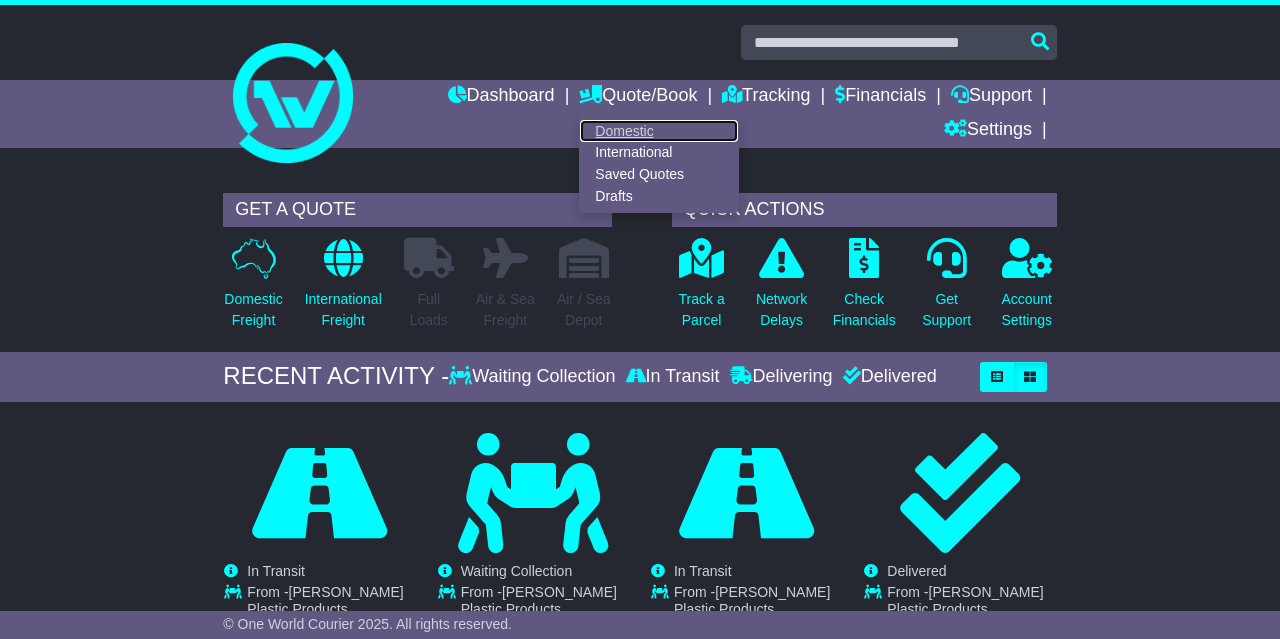 click on "Domestic" at bounding box center (659, 131) 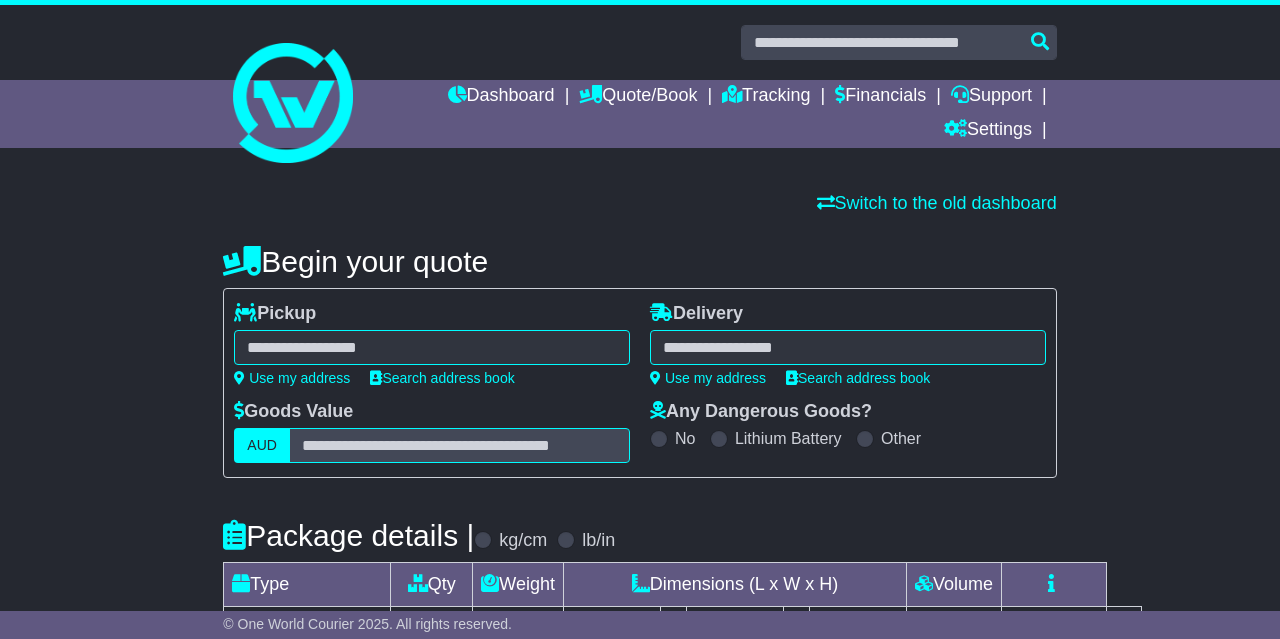 scroll, scrollTop: 0, scrollLeft: 0, axis: both 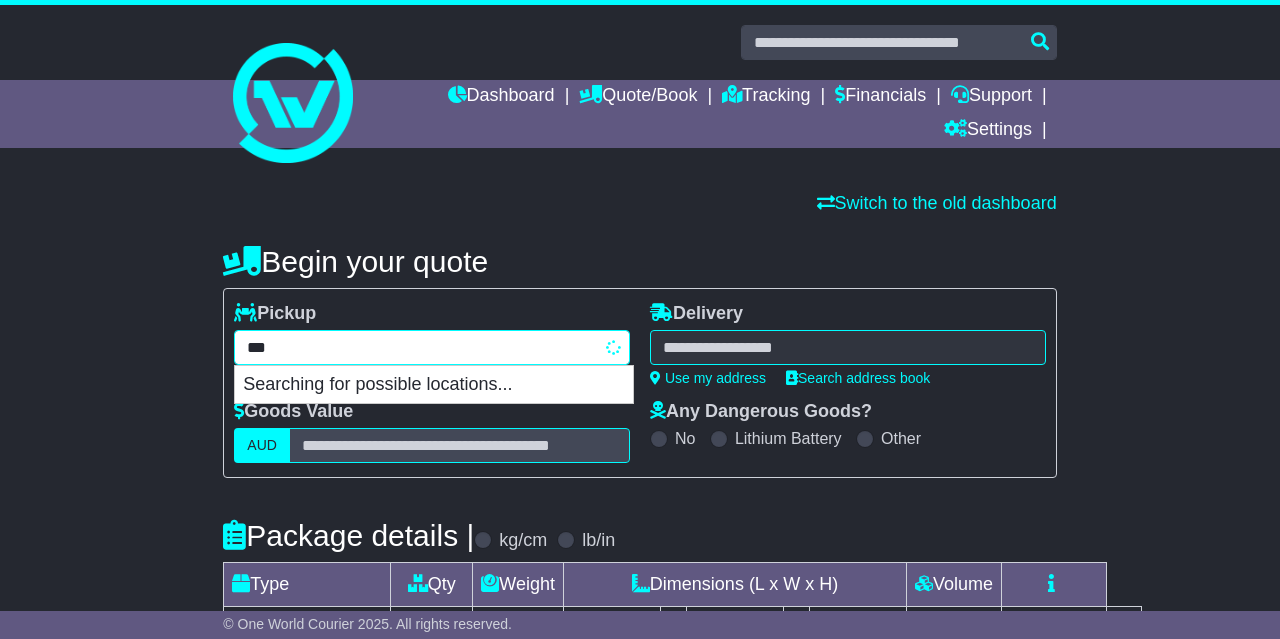 type on "****" 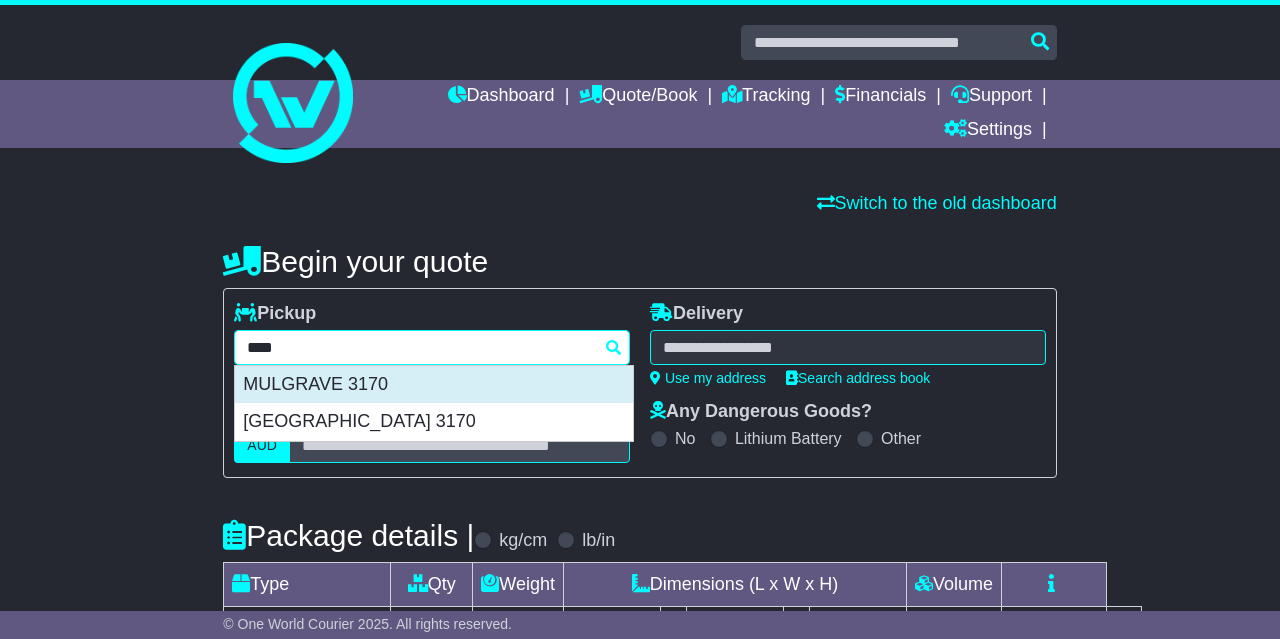 click on "MULGRAVE 3170" at bounding box center [434, 385] 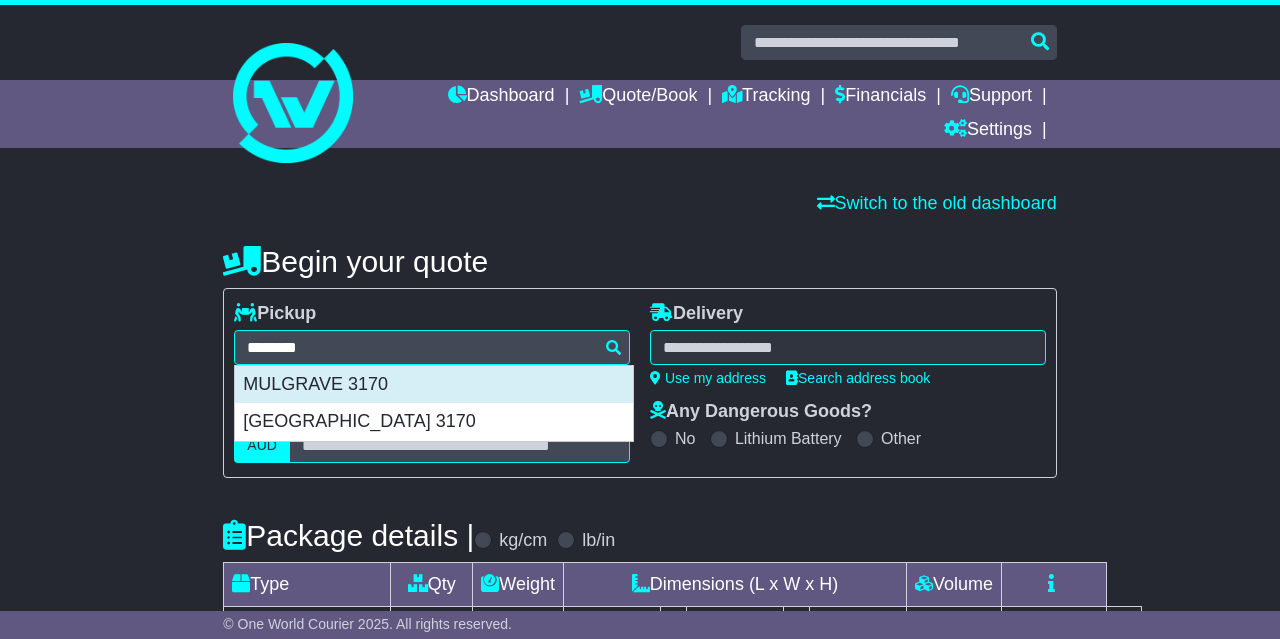 type on "**********" 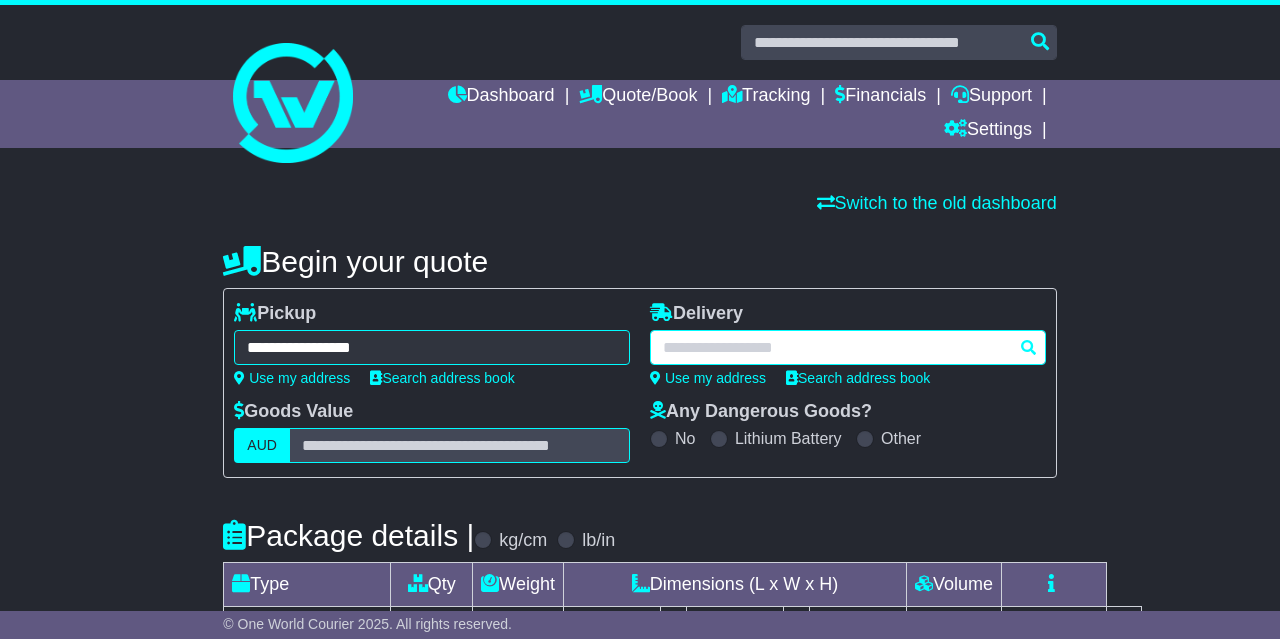 click at bounding box center [848, 347] 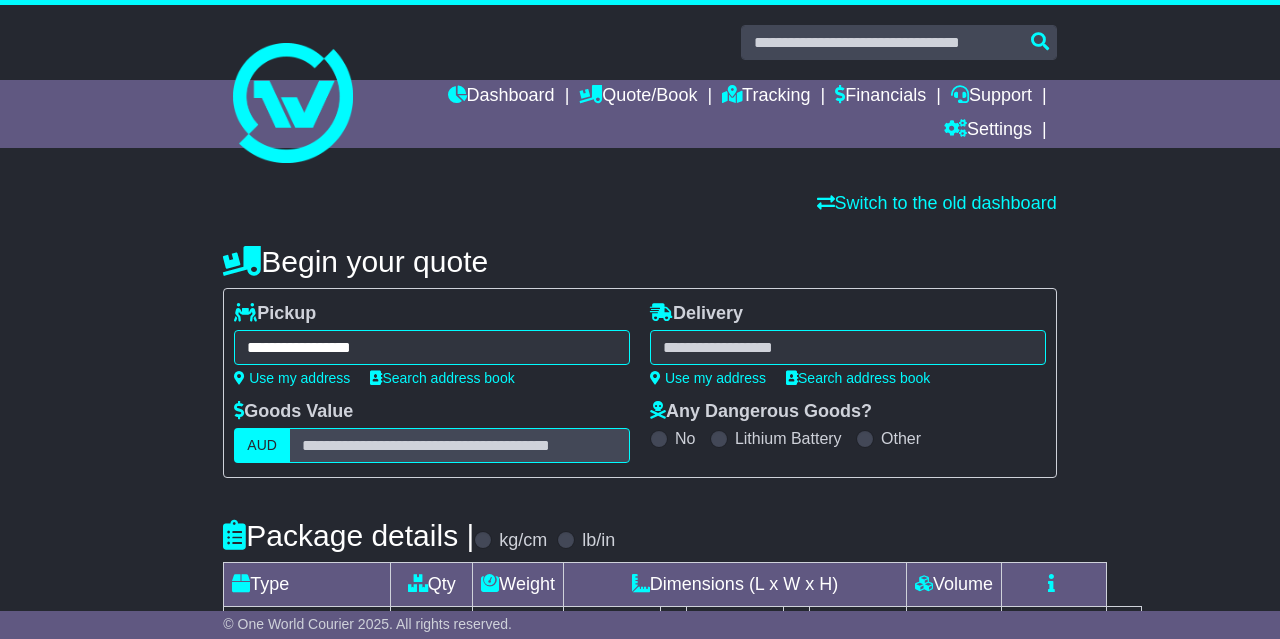 click at bounding box center [848, 347] 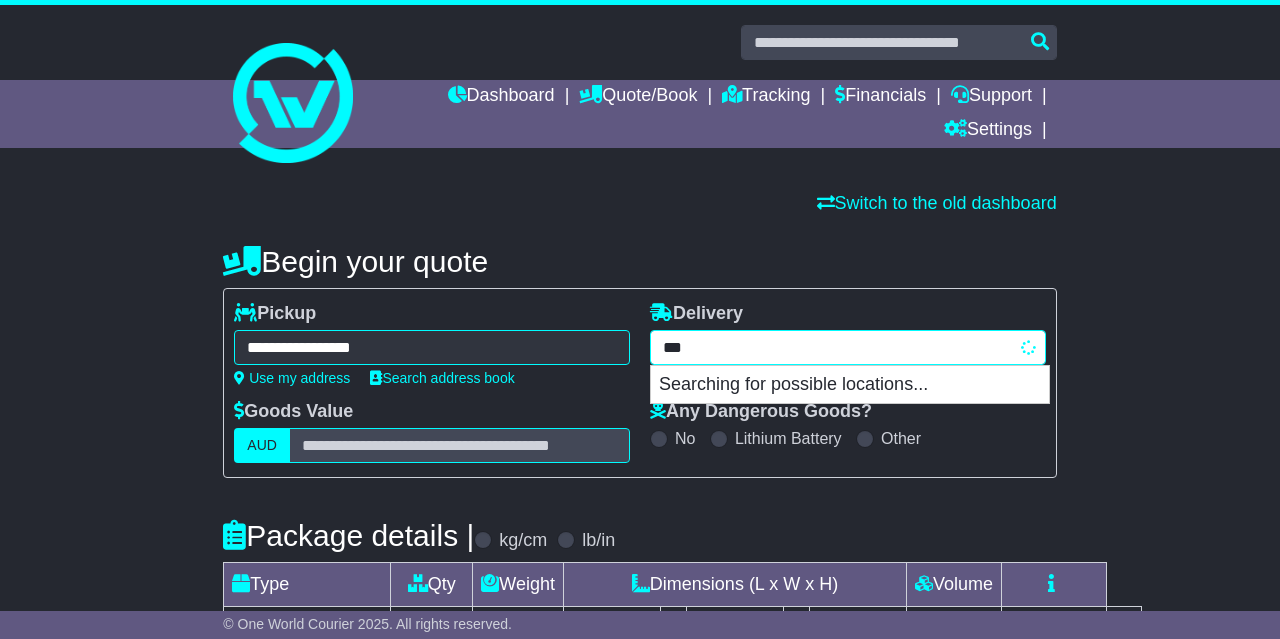 type on "****" 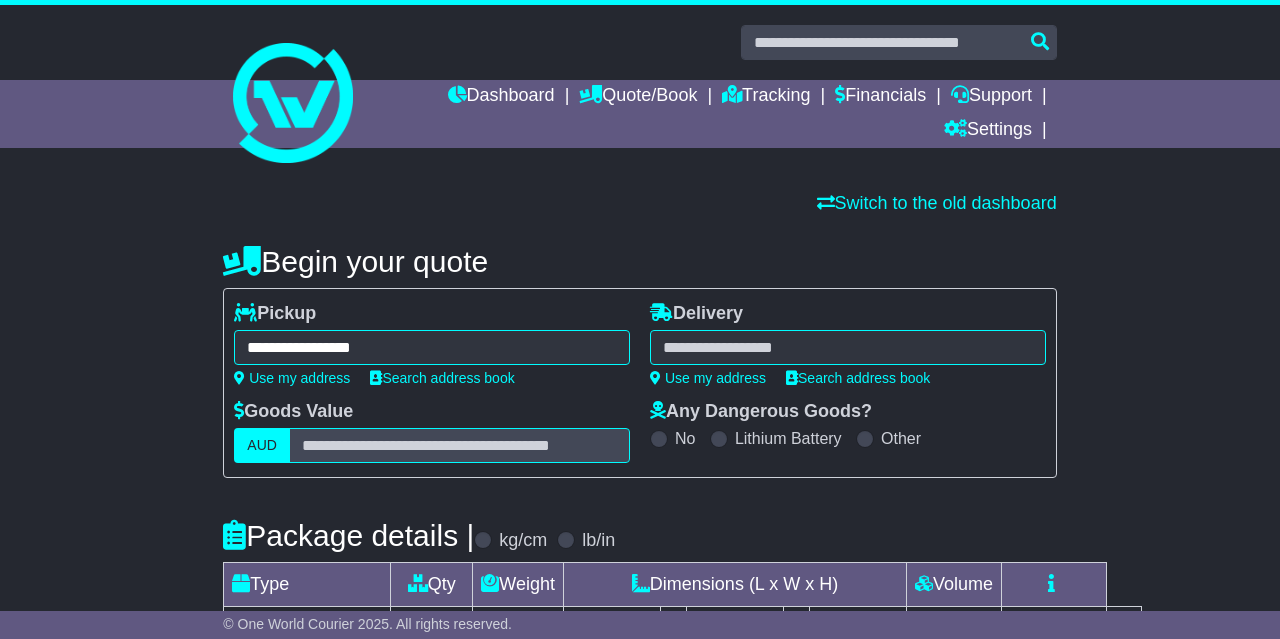click on "**** 2330 APPLETREE FLAT 2330 BIG RIDGE 2330 BIG YENGO 2330 BOWMANS CREEK 2330 BRIDGMAN 2330 BROKE 2330 BULGA 2330 CAMBERWELL 2330 CARROWBROOK 2330 CLYDESDALE 2330 COMBO 2330 DARLINGTON 2330 DOYLES CREEK 2330 DUNOLLY 2330 DURAL 2330 DYRRING 2330 FALBROOK 2330 FERN GULLY 2330 FORDWICH 2330 GARLAND VALLEY 2330 GLENDON 2330 GLENDON BROOK 2330 GLENNIES CREEK 2330 GLENRIDDING 2330 GOORANGOOLA 2330 GOULDSVILLE 2330 GOWRIE 2330 GREENLANDS 2330 HAMBLEDON HILL 2330 HEBDEN 2330 HOWES VALLEY 2330 HOWICK 2330 HUNTERVIEW 2330 JERRYS PLAINS 2330 LEMINGTON 2330 LONG POINT 2330 MAISON DIEU 2330 MCDOUGALLS HILL 2330 MIDDLE FALBROOK 2330 MILBRODALE 2330 MIRANNIE 2330 MITCHELLS FLAT 2330 MOUNT OLIVE 2330 MOUNT ROYAL 2330 MOUNT THORLEY 2330 OBANVALE 2330 PUTTY 2330 RAVENSWORTH 2330 REDBOURNBERRY 2330 REEDY CREEK 2330 RIXS CREEK 2330 ROUGHIT 2330 SCOTTS FLAT 2330 SEDGEFIELD 2330 SINGLETON 2330 SINGLETON DC 2330" at bounding box center [848, 347] 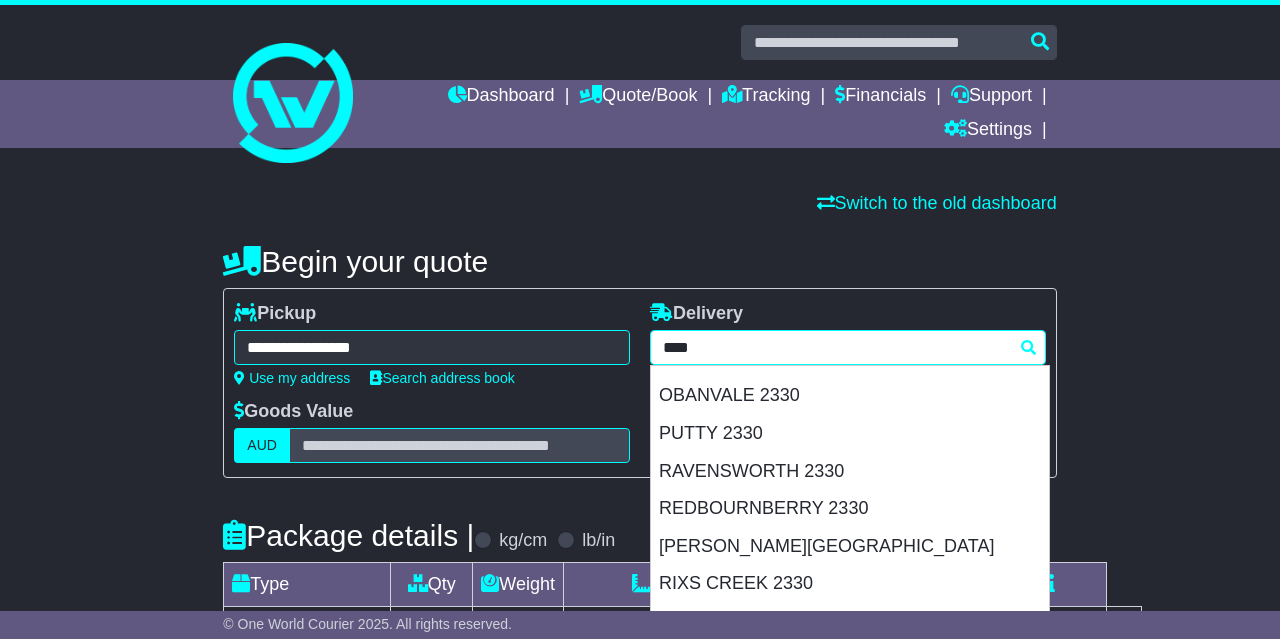 scroll, scrollTop: 1908, scrollLeft: 0, axis: vertical 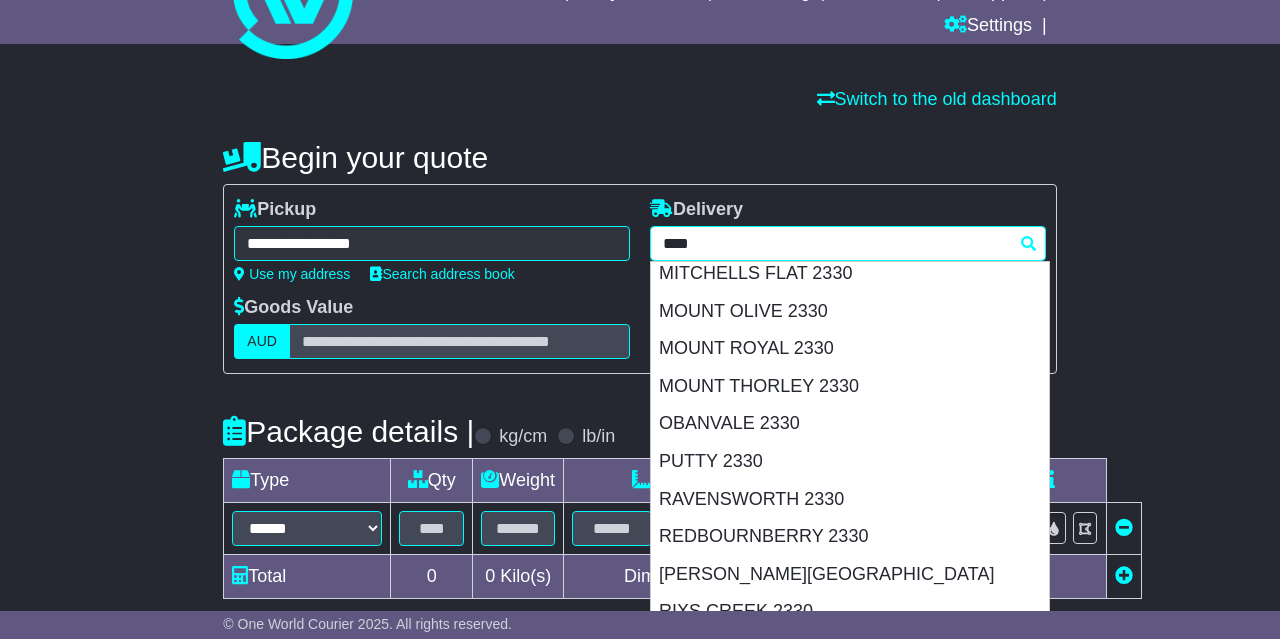 click on "**** 2330 APPLETREE FLAT 2330 BIG RIDGE 2330 BIG YENGO 2330 BOWMANS CREEK 2330 BRIDGMAN 2330 BROKE 2330 BULGA 2330 CAMBERWELL 2330 CARROWBROOK 2330 CLYDESDALE 2330 COMBO 2330 DARLINGTON 2330 DOYLES CREEK 2330 DUNOLLY 2330 DURAL 2330 DYRRING 2330 FALBROOK 2330 FERN GULLY 2330 FORDWICH 2330 GARLAND VALLEY 2330 GLENDON 2330 GLENDON BROOK 2330 GLENNIES CREEK 2330 GLENRIDDING 2330 GOORANGOOLA 2330 GOULDSVILLE 2330 GOWRIE 2330 GREENLANDS 2330 HAMBLEDON HILL 2330 HEBDEN 2330 HOWES VALLEY 2330 HOWICK 2330 HUNTERVIEW 2330 JERRYS PLAINS 2330 LEMINGTON 2330 LONG POINT 2330 MAISON DIEU 2330 MCDOUGALLS HILL 2330 MIDDLE FALBROOK 2330 MILBRODALE 2330 MIRANNIE 2330 MITCHELLS FLAT 2330 MOUNT OLIVE 2330 MOUNT ROYAL 2330 MOUNT THORLEY 2330 OBANVALE 2330 PUTTY 2330 RAVENSWORTH 2330 REDBOURNBERRY 2330 REEDY CREEK 2330 RIXS CREEK 2330 ROUGHIT 2330 SCOTTS FLAT 2330 SEDGEFIELD 2330 SINGLETON 2330 SINGLETON DC 2330" at bounding box center (848, 243) 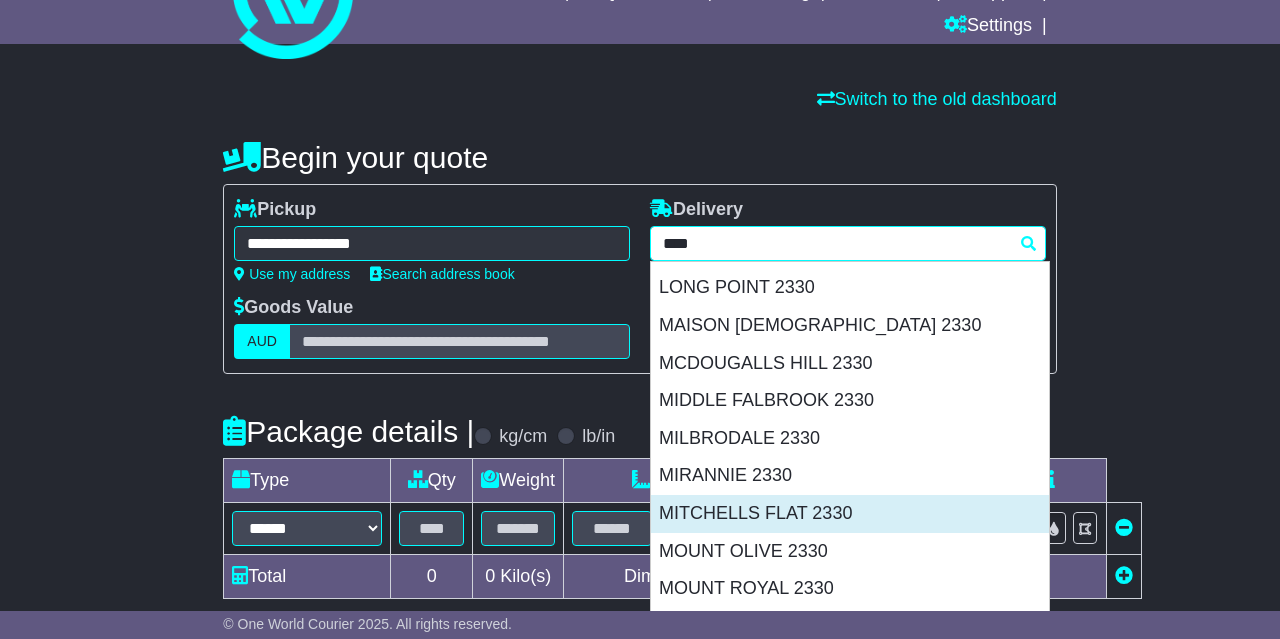 scroll, scrollTop: 1428, scrollLeft: 0, axis: vertical 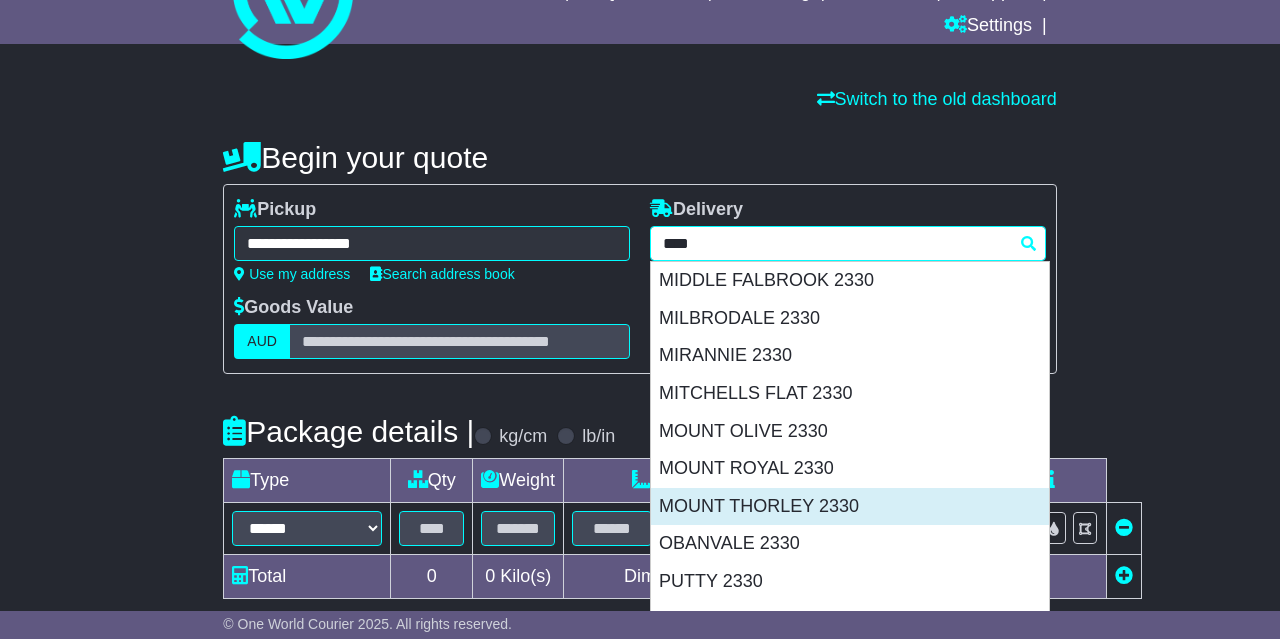 click on "MOUNT THORLEY 2330" at bounding box center (850, 507) 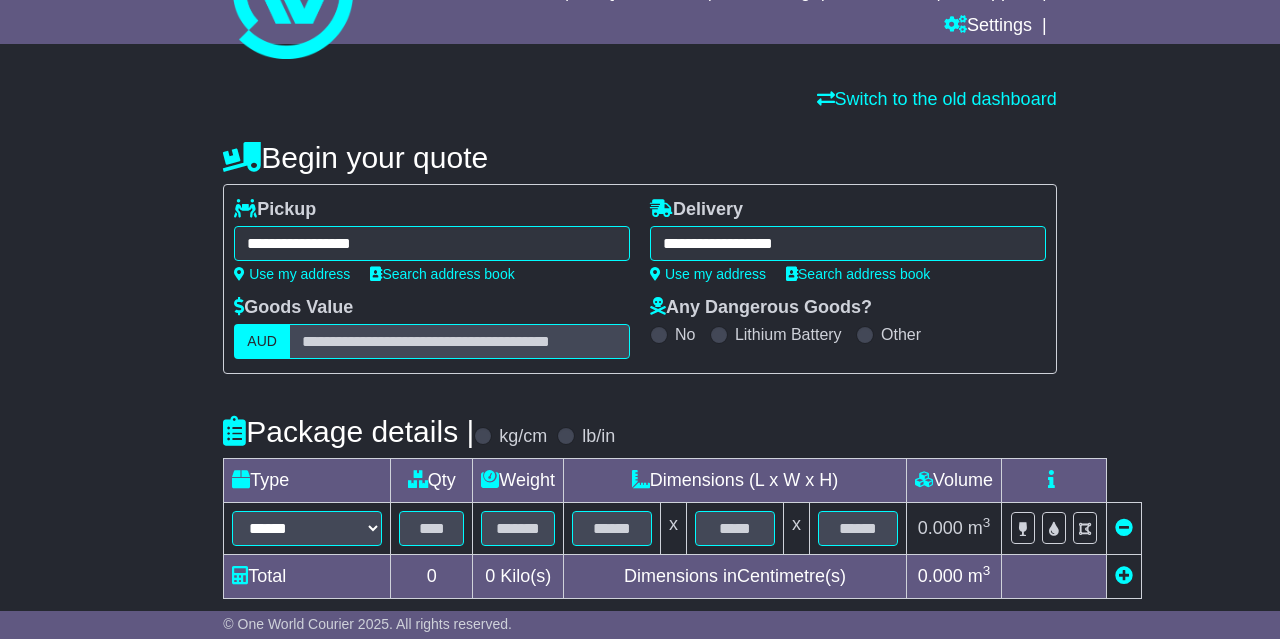 type on "**********" 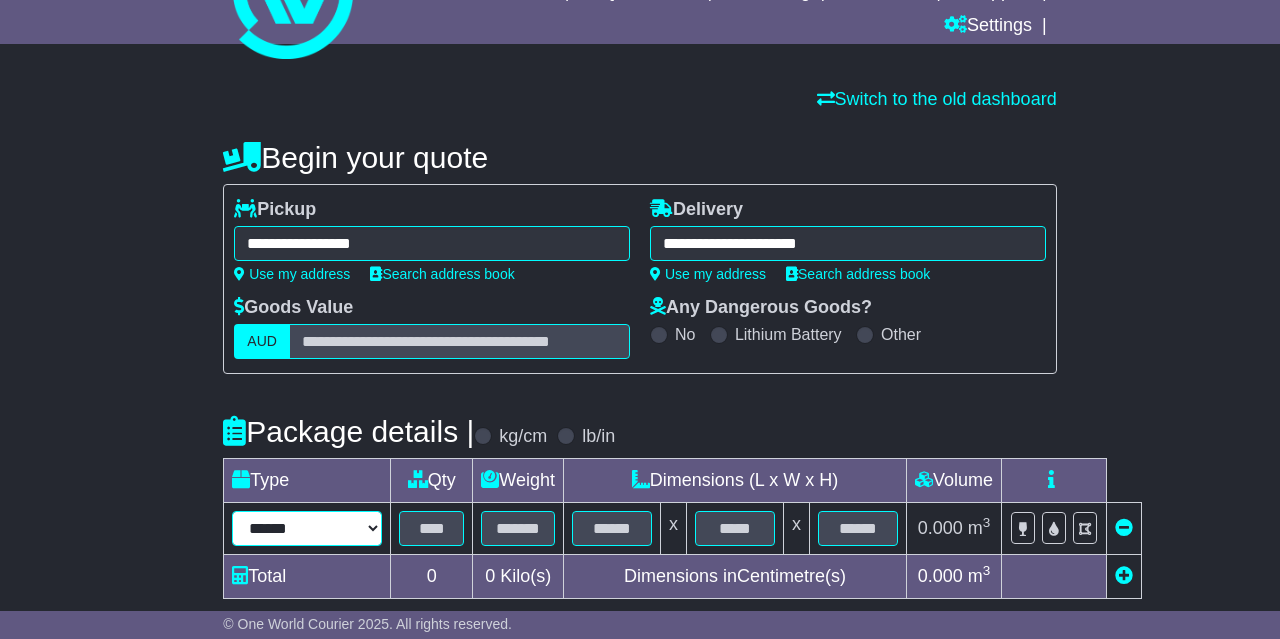 click on "**********" at bounding box center (307, 528) 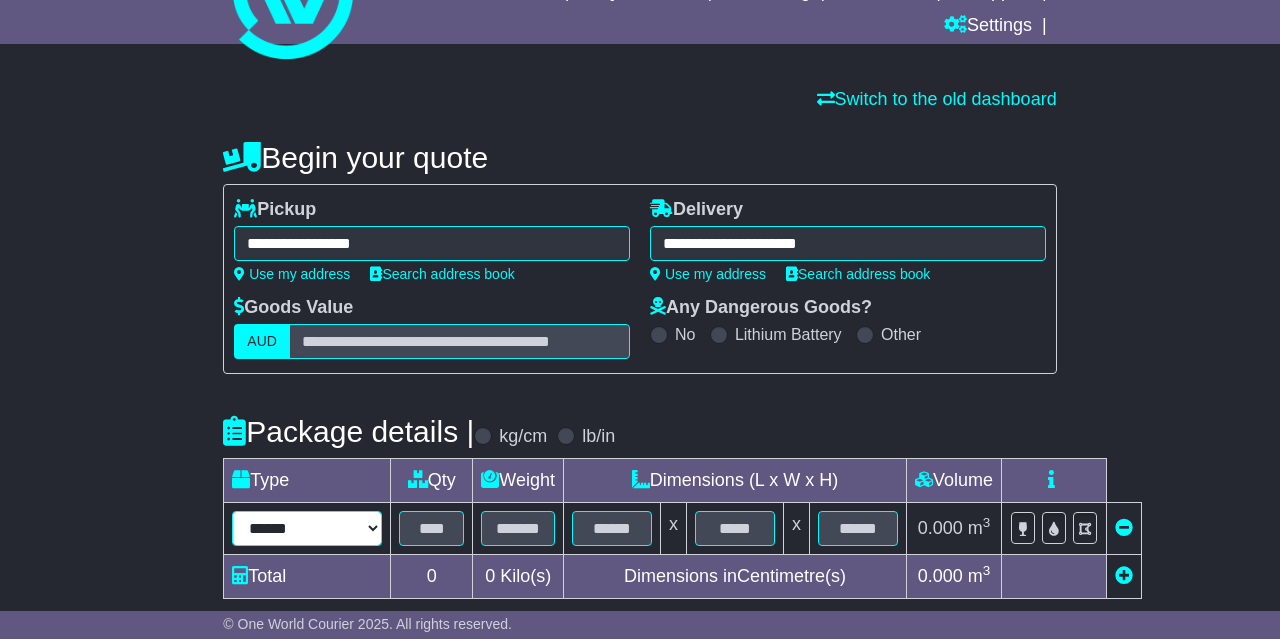 select on "*****" 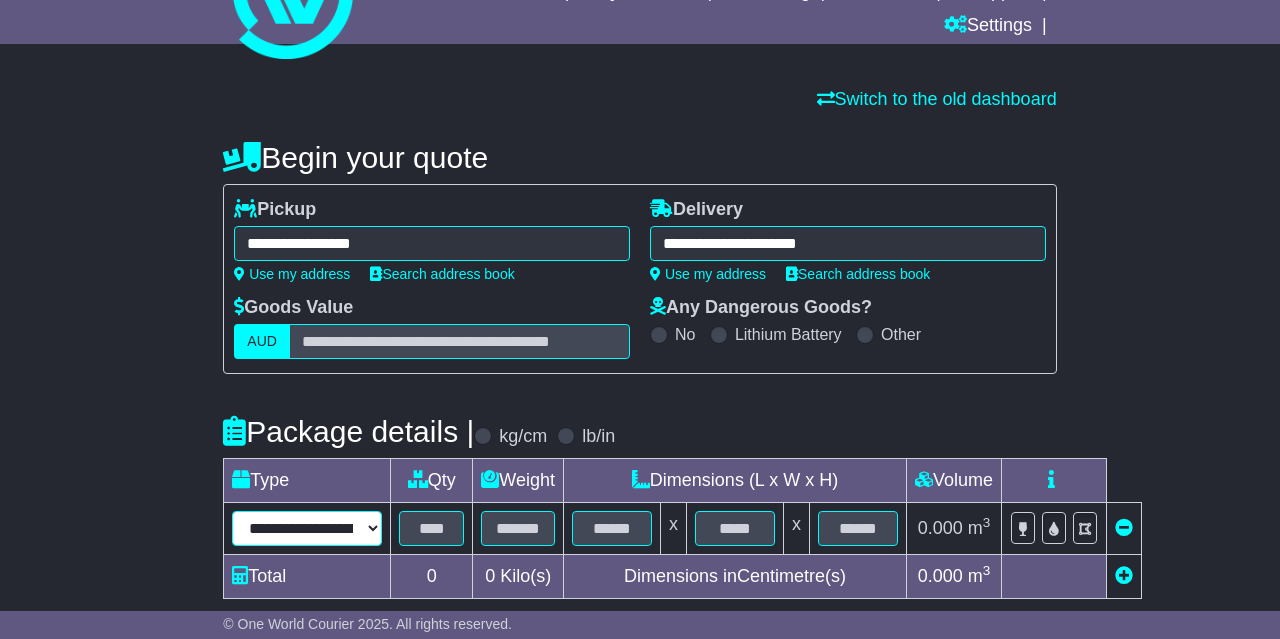 click on "**********" at bounding box center (0, 0) 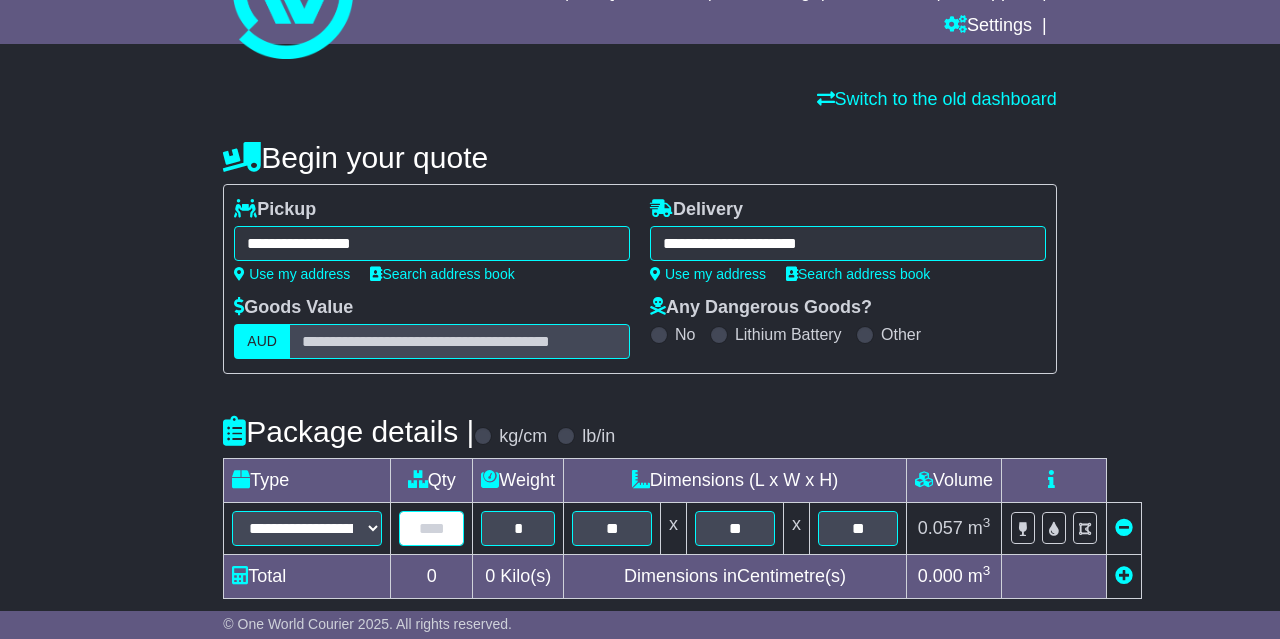 click at bounding box center [431, 528] 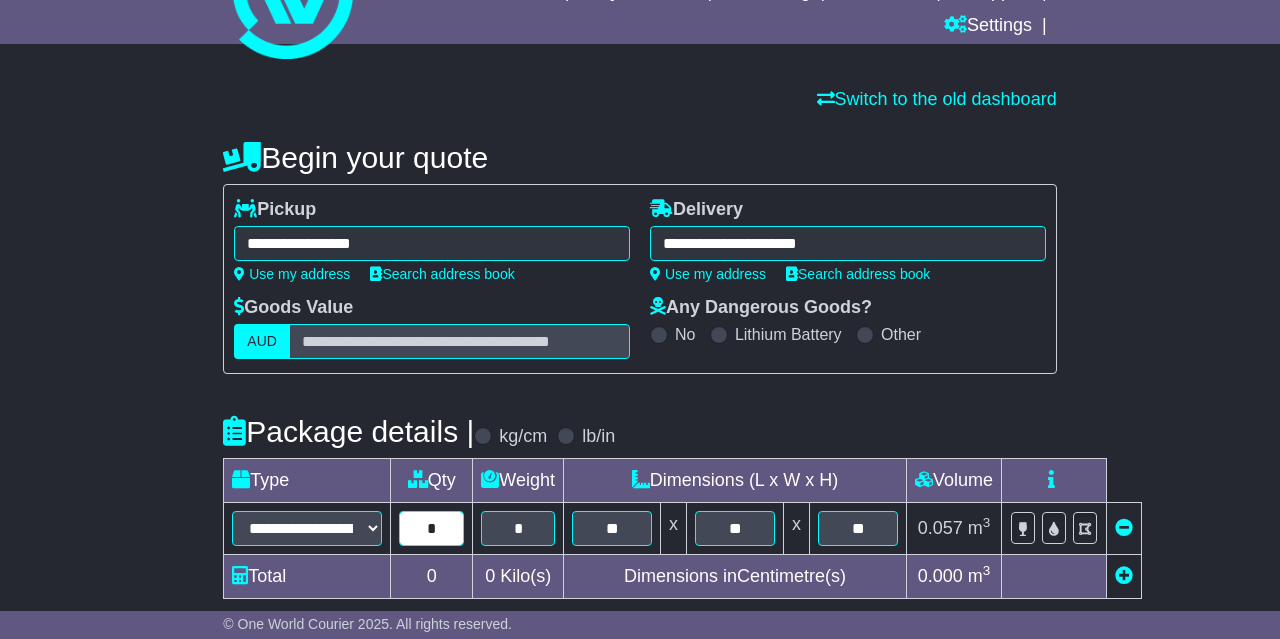 type on "*" 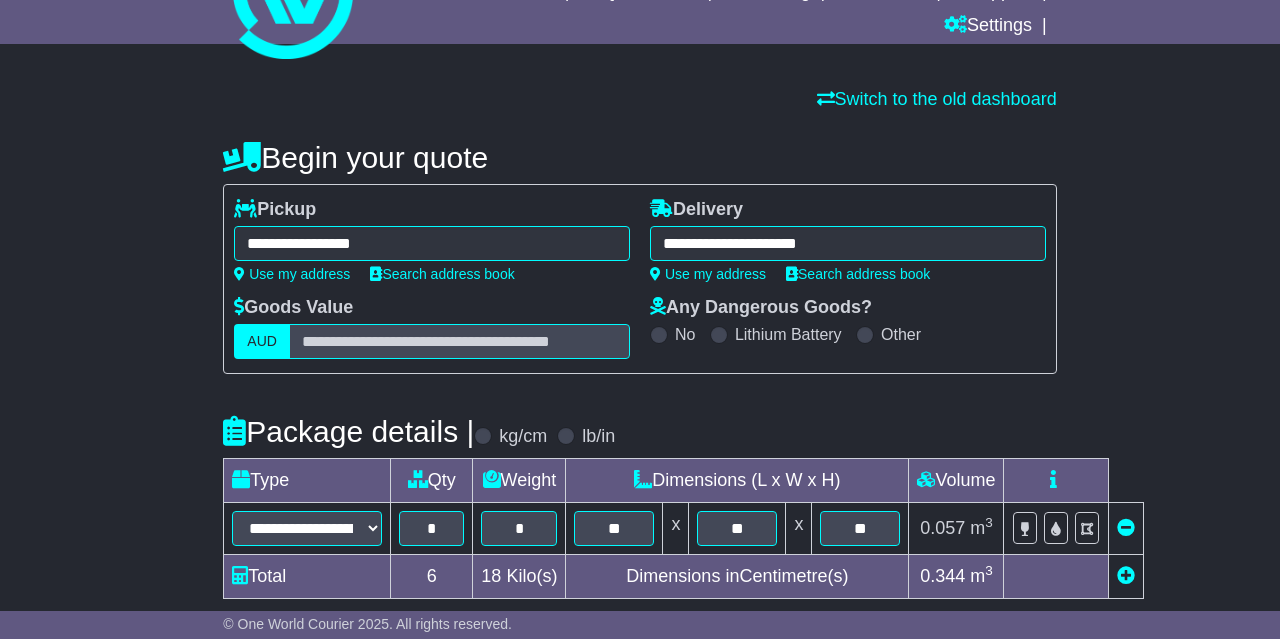 click on "**********" at bounding box center (640, 534) 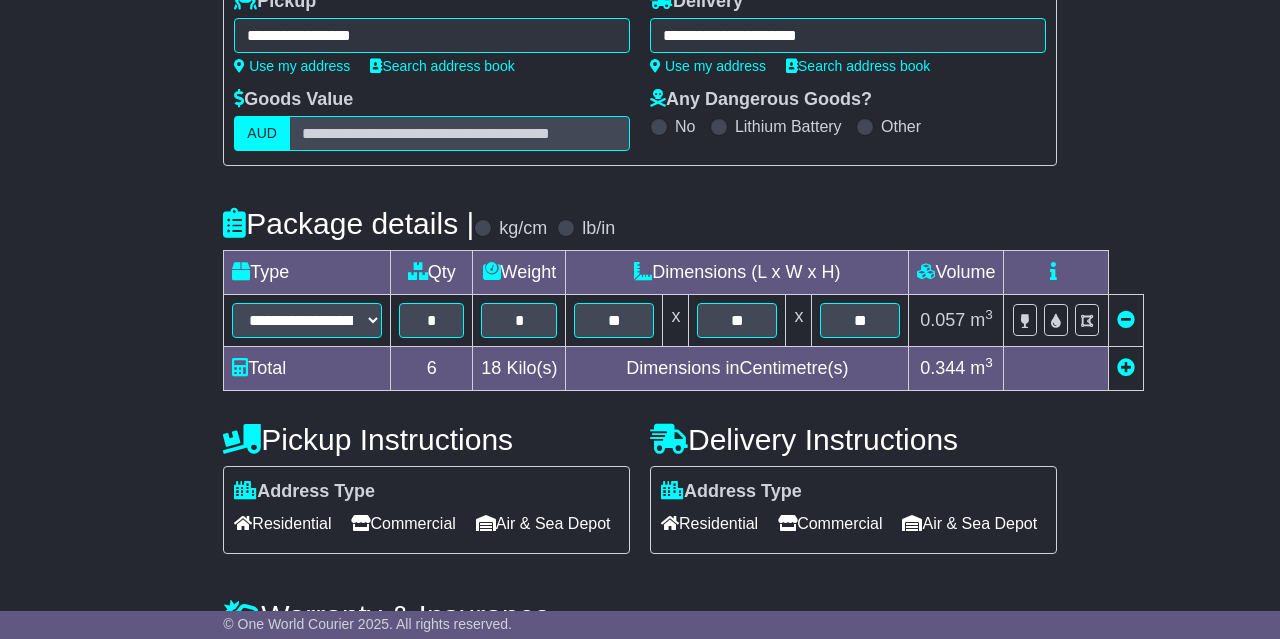 scroll, scrollTop: 416, scrollLeft: 0, axis: vertical 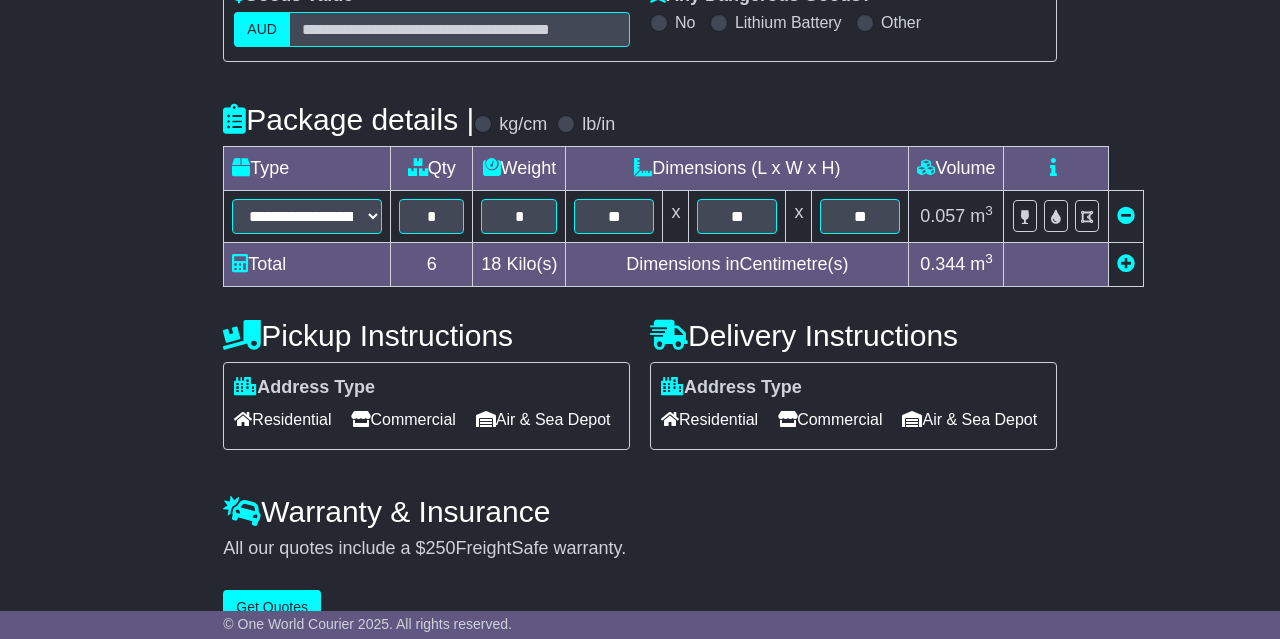 click on "Commercial" at bounding box center [403, 419] 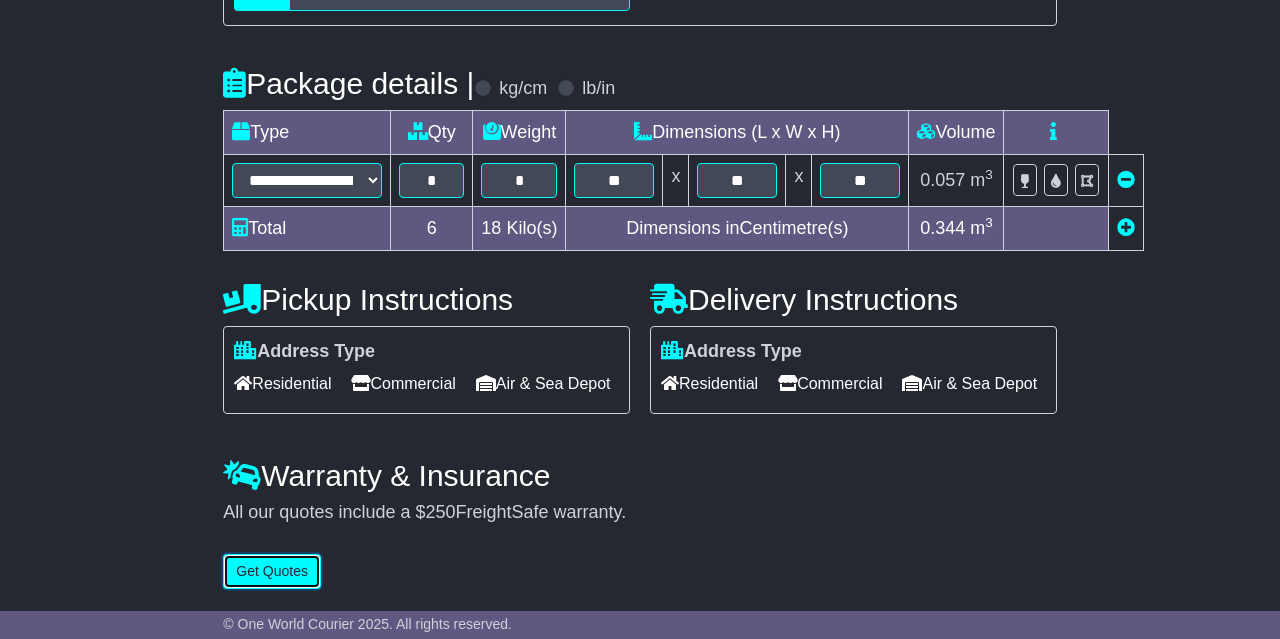 click on "Get Quotes" at bounding box center (272, 571) 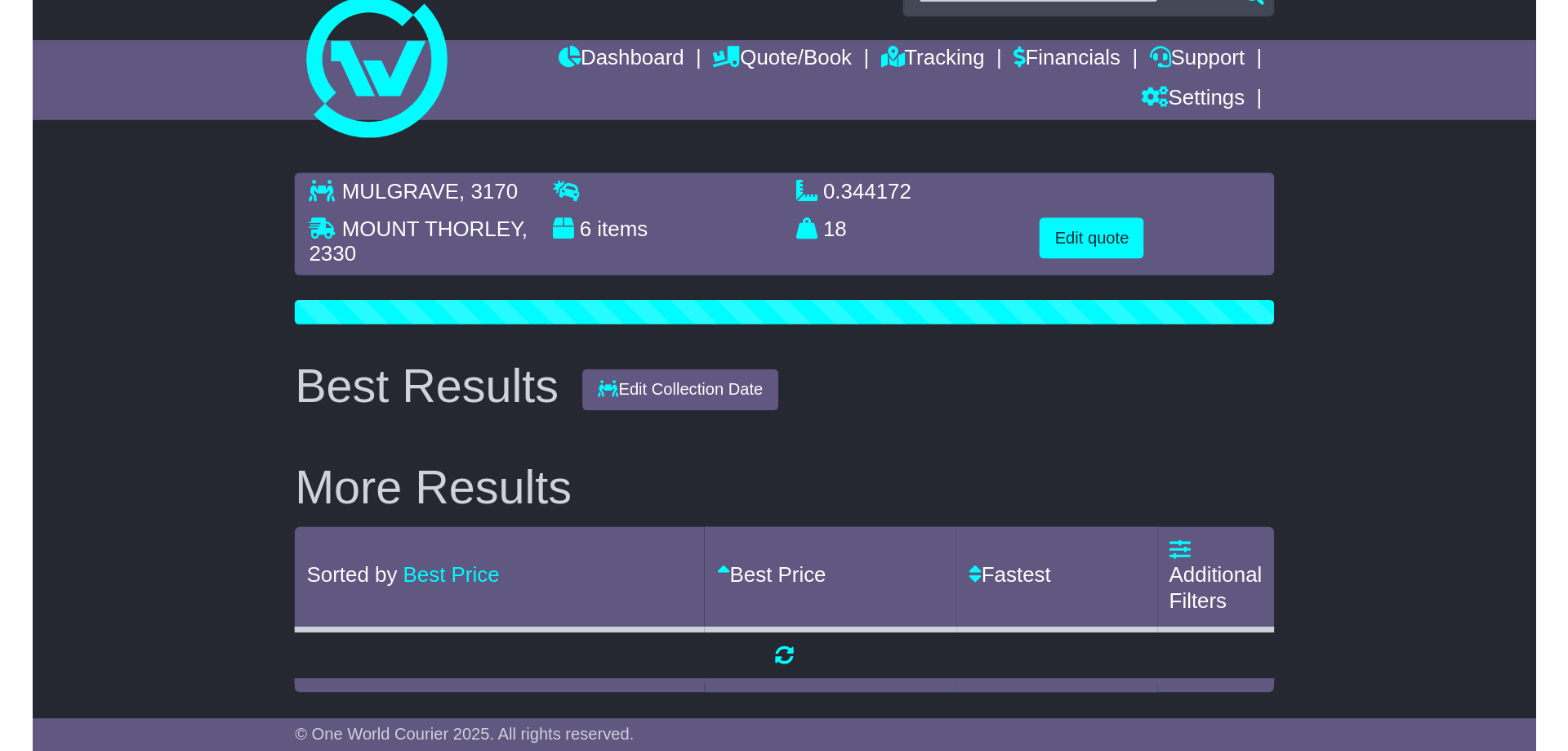 scroll, scrollTop: 0, scrollLeft: 0, axis: both 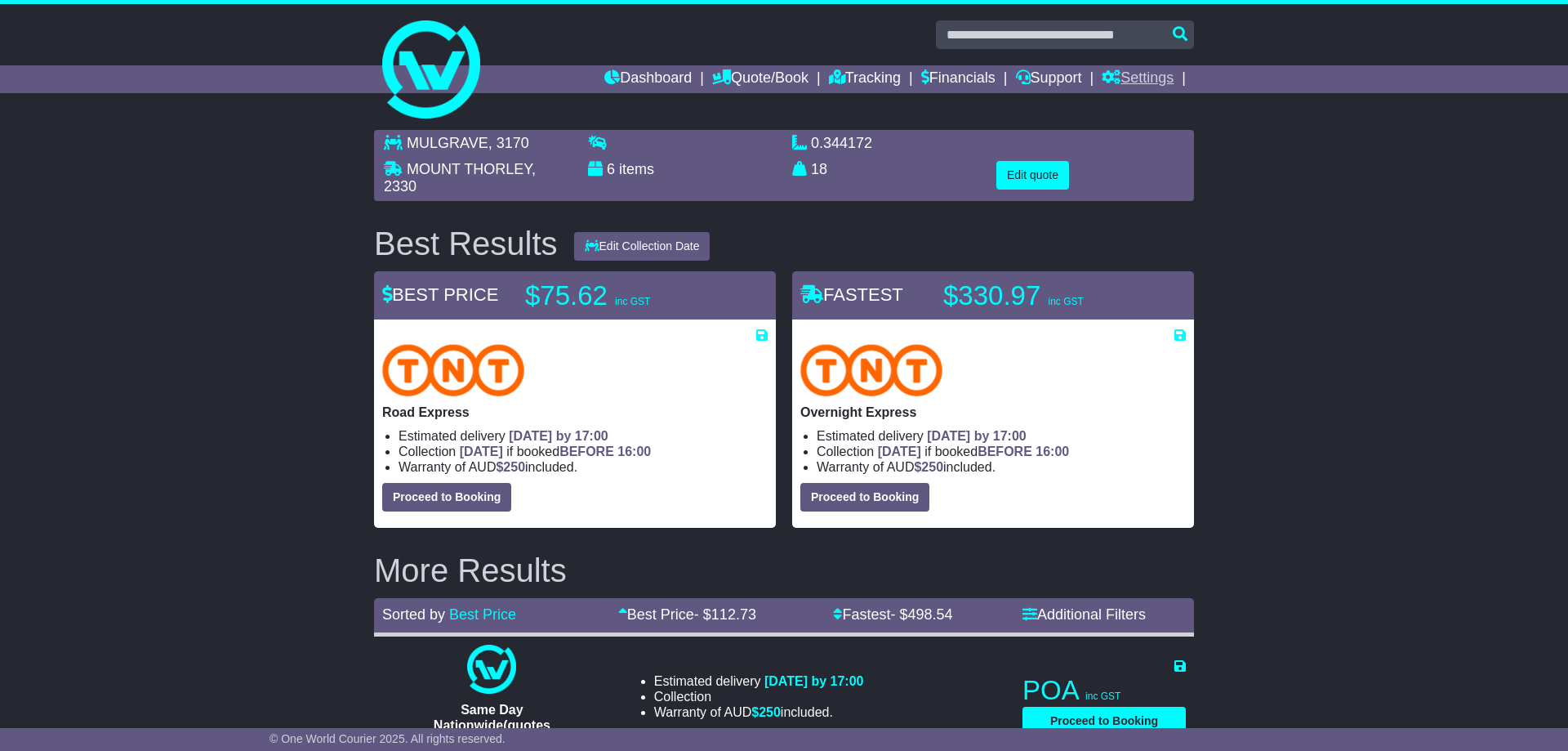 click on "Settings" at bounding box center (1138, 79) 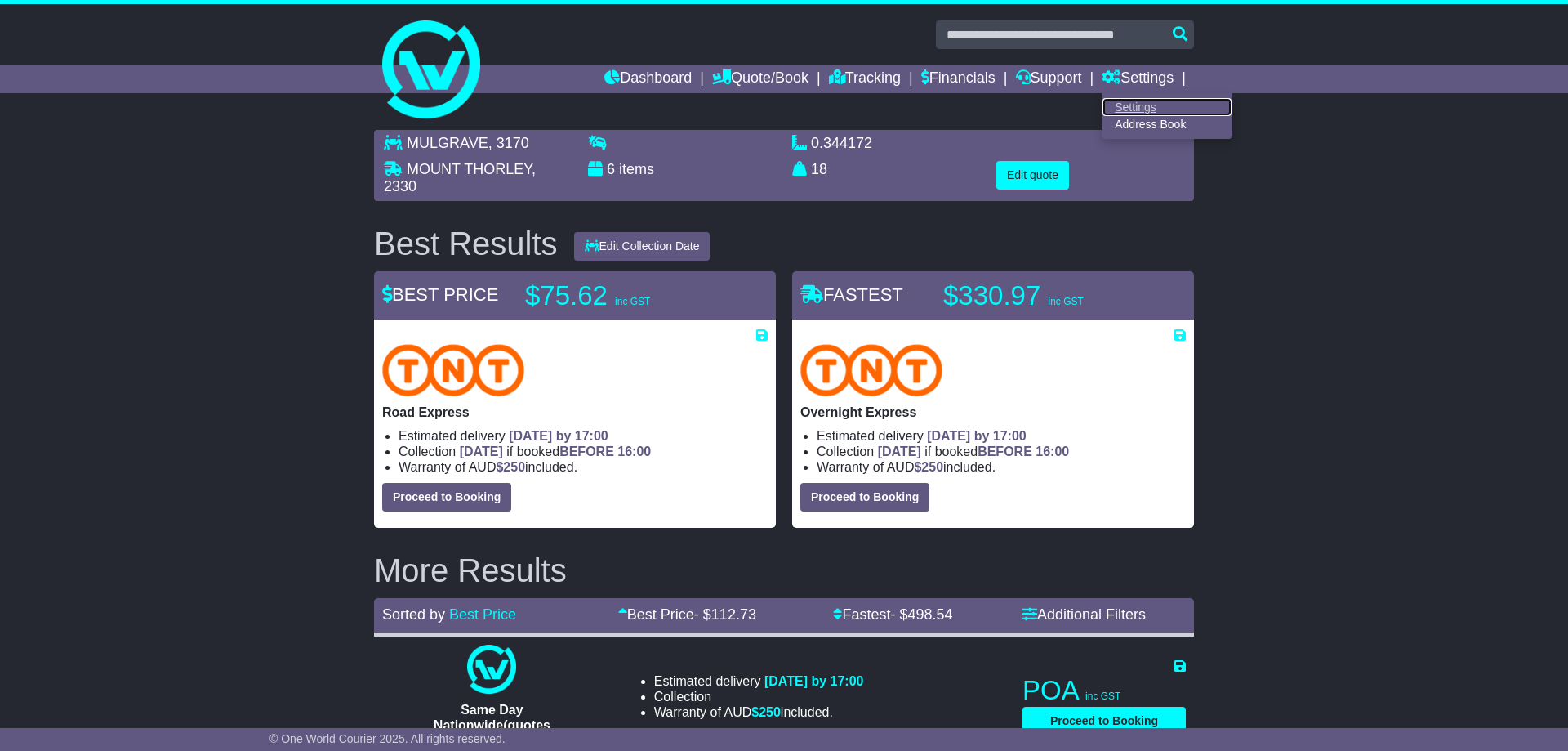 click on "Settings" at bounding box center (1167, 107) 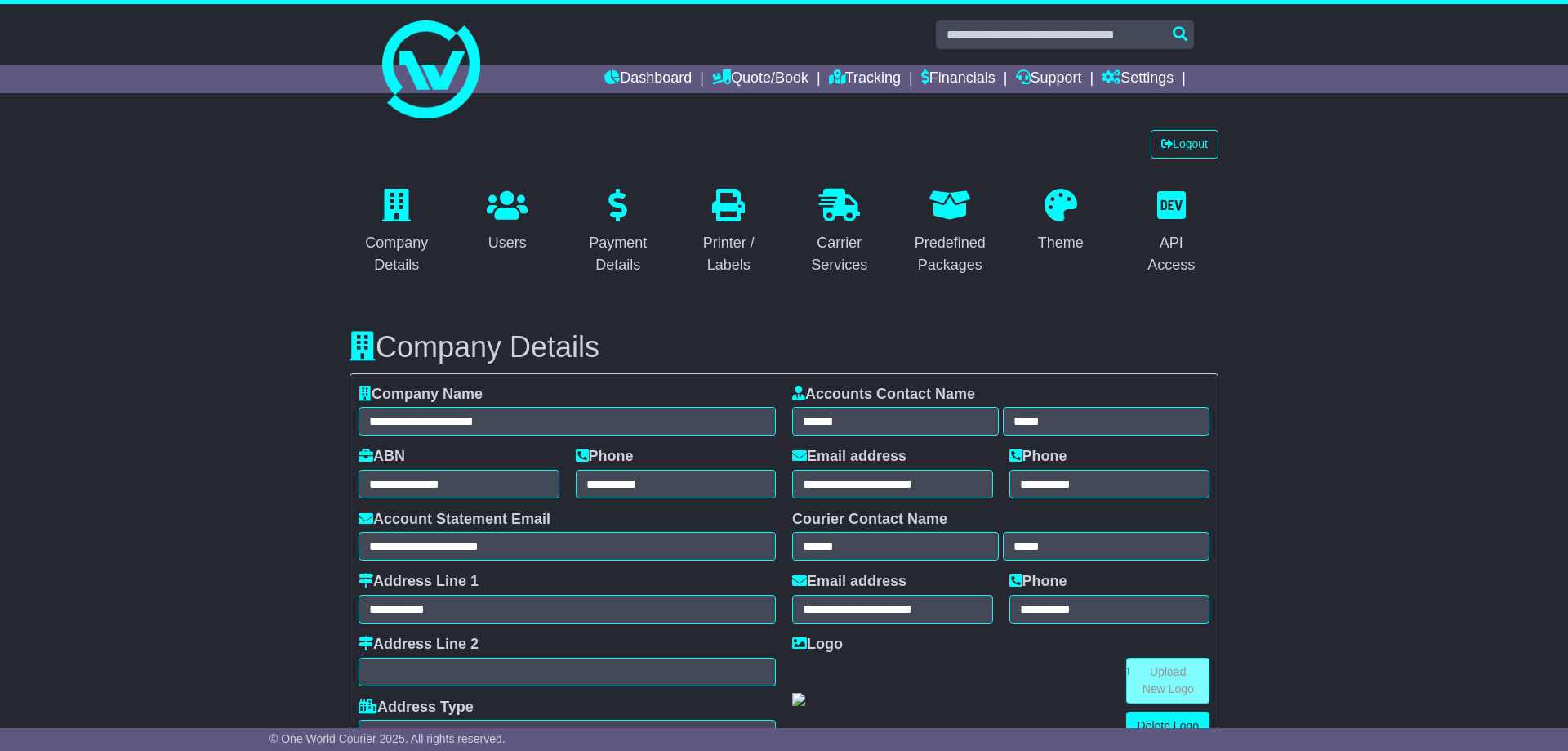 select on "**********" 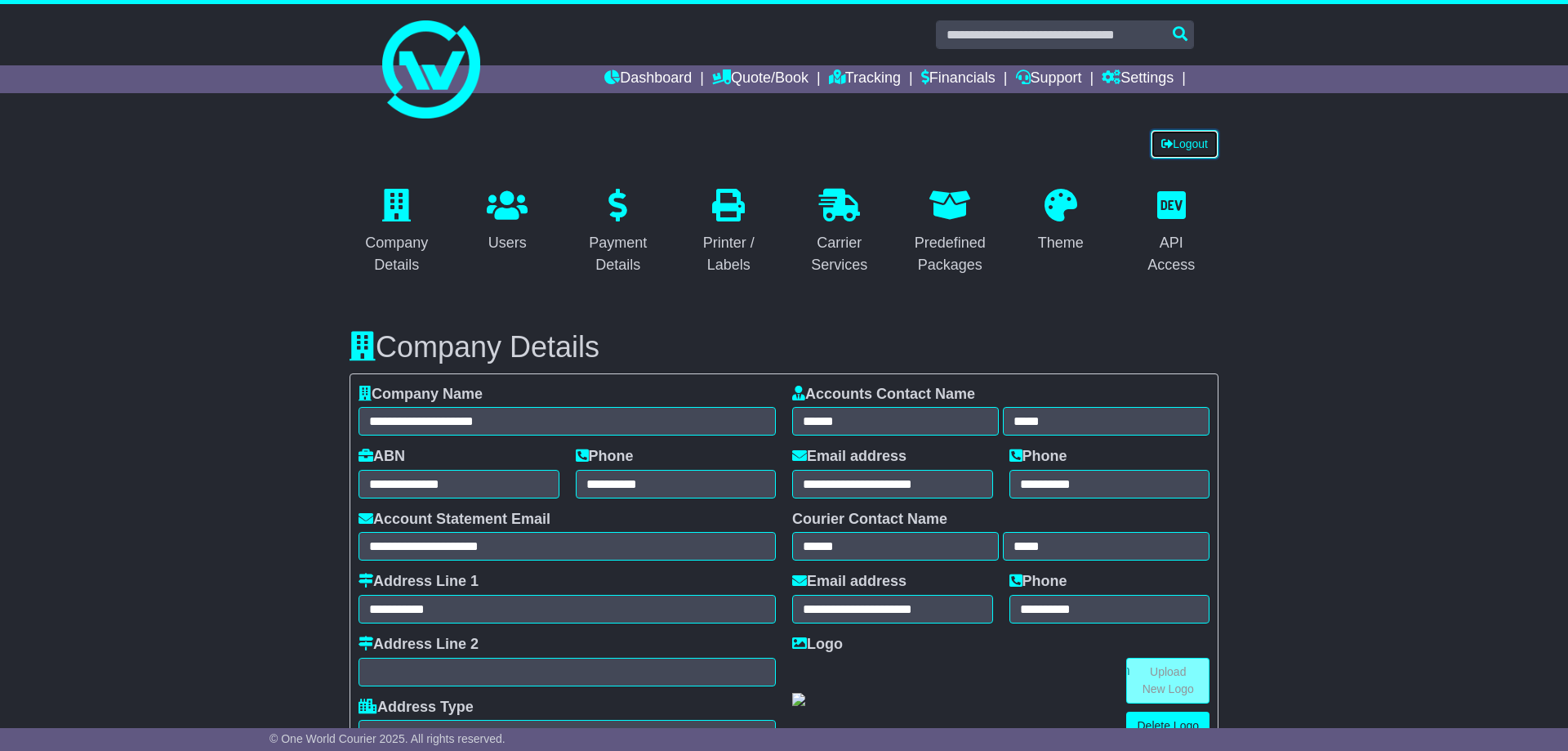 scroll, scrollTop: 0, scrollLeft: 0, axis: both 